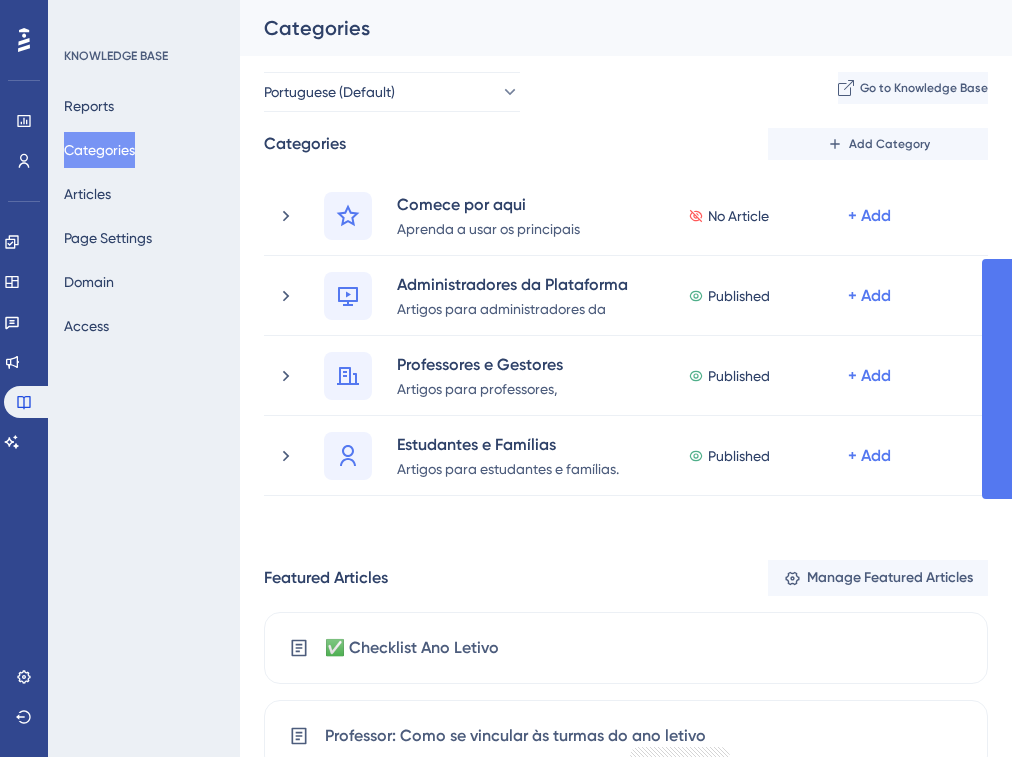 scroll, scrollTop: 0, scrollLeft: 0, axis: both 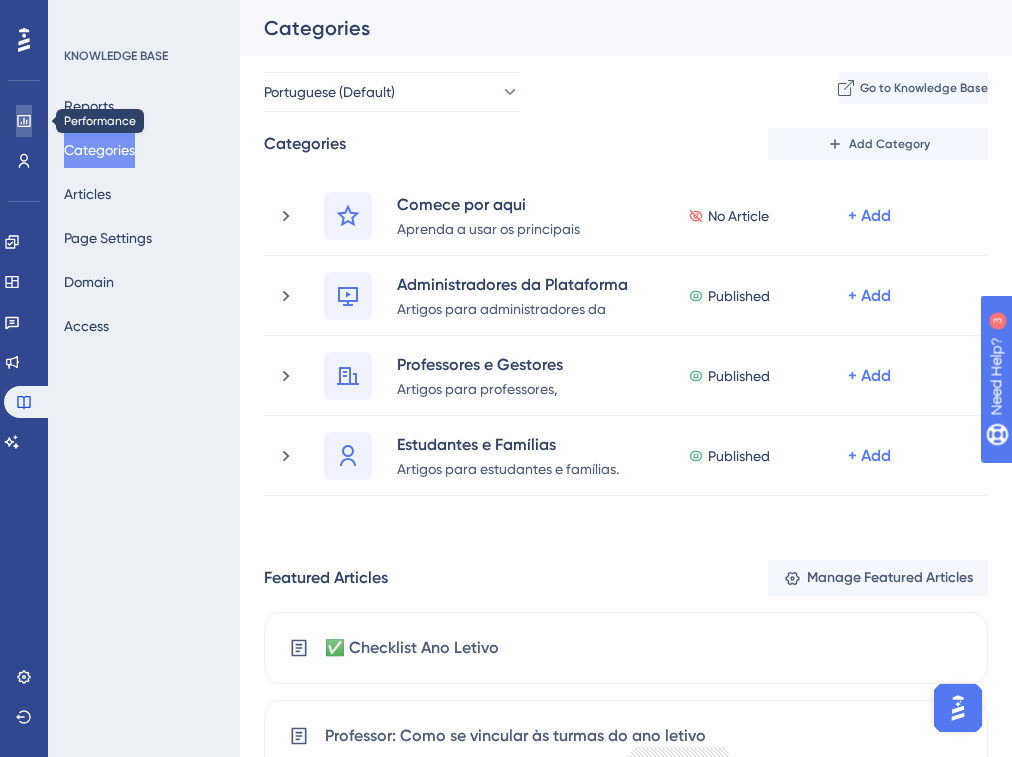 click 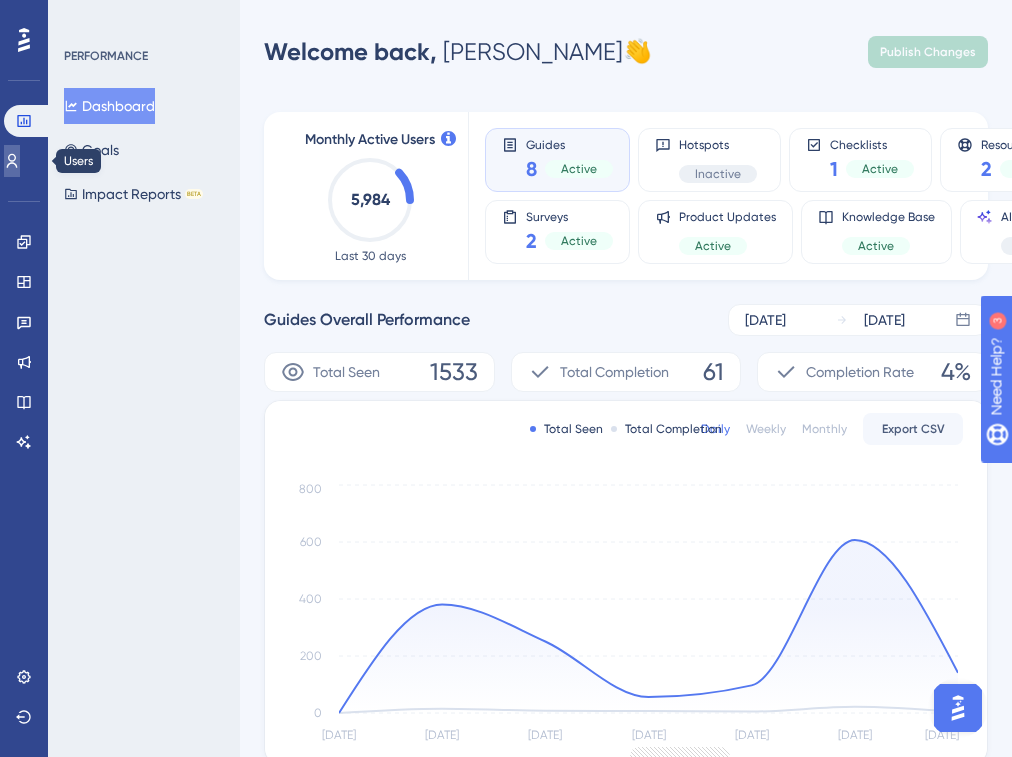 click 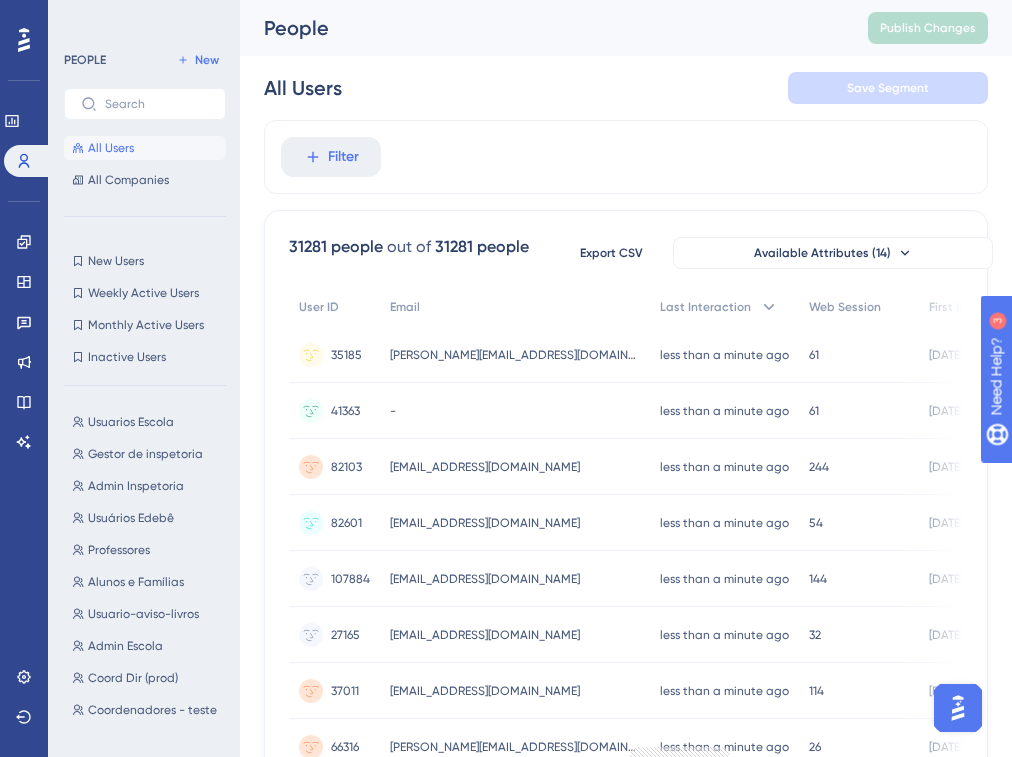 scroll, scrollTop: 0, scrollLeft: 0, axis: both 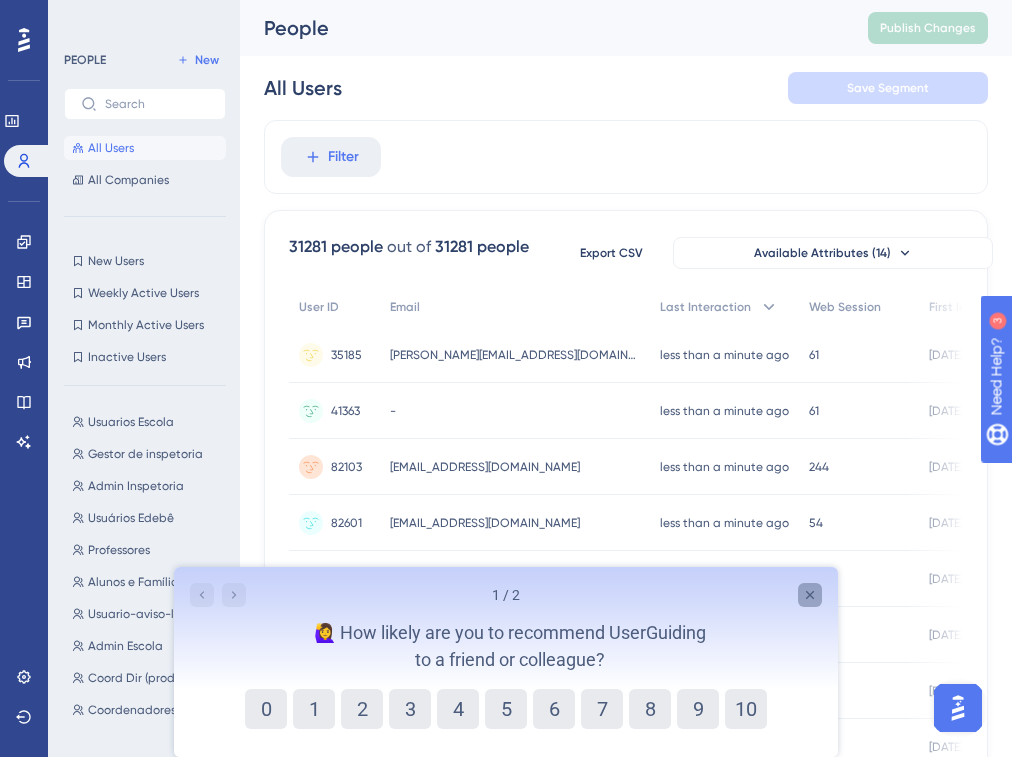 click 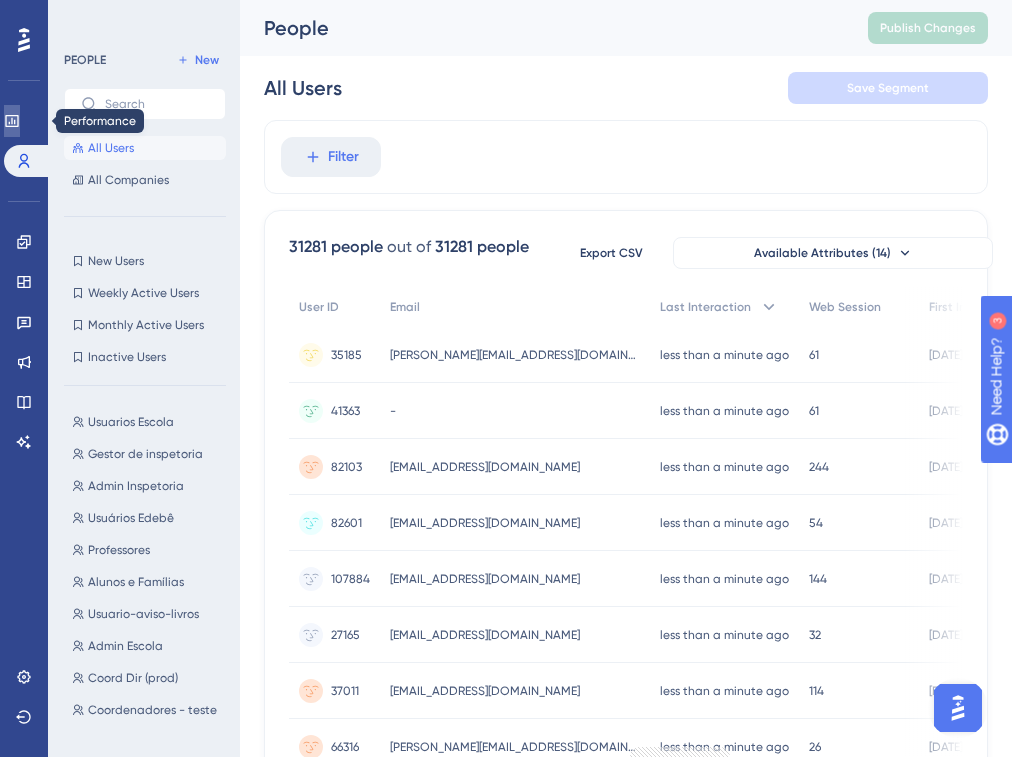 click at bounding box center [12, 121] 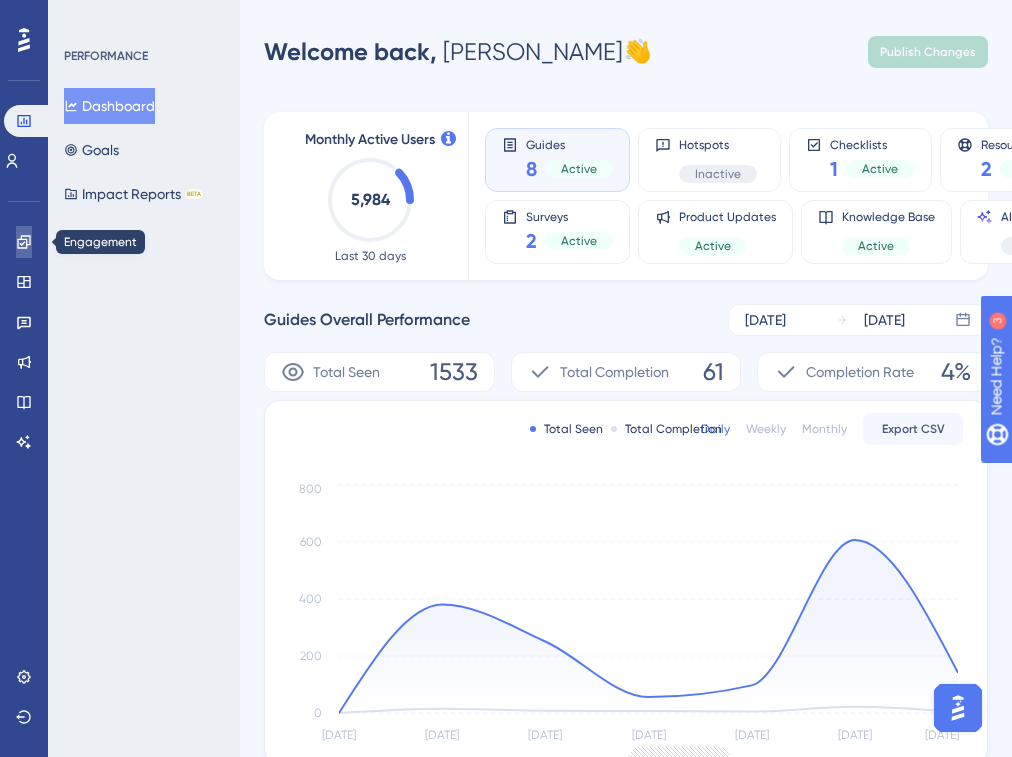 click at bounding box center (24, 242) 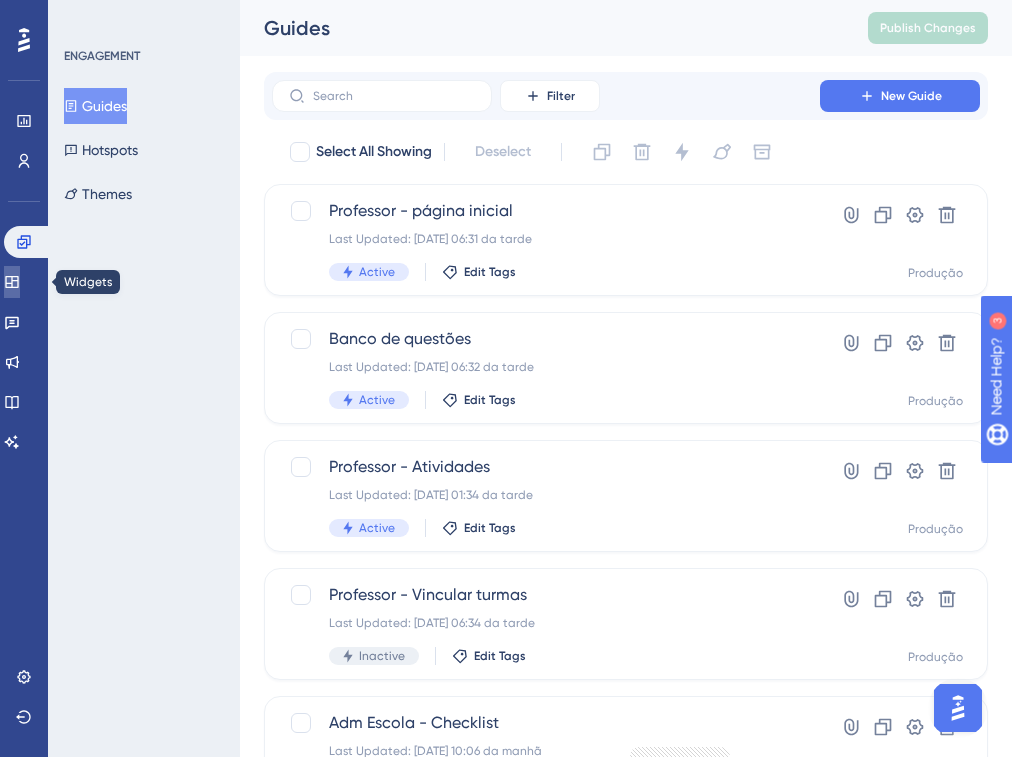 click at bounding box center [12, 282] 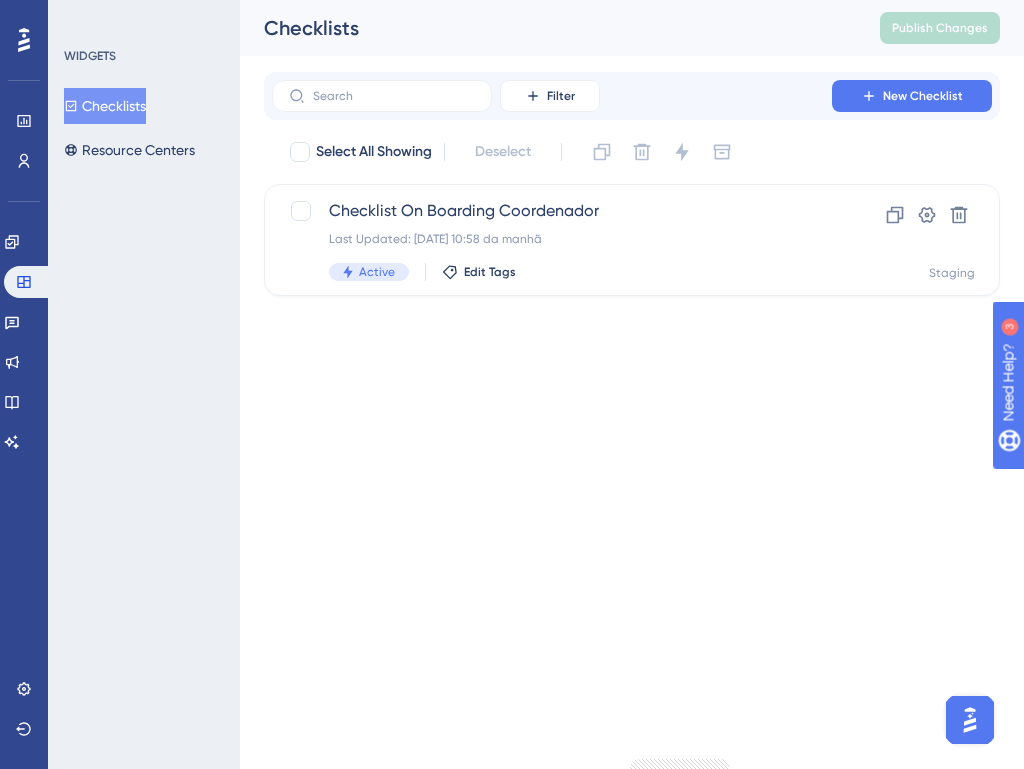 click at bounding box center (24, 40) 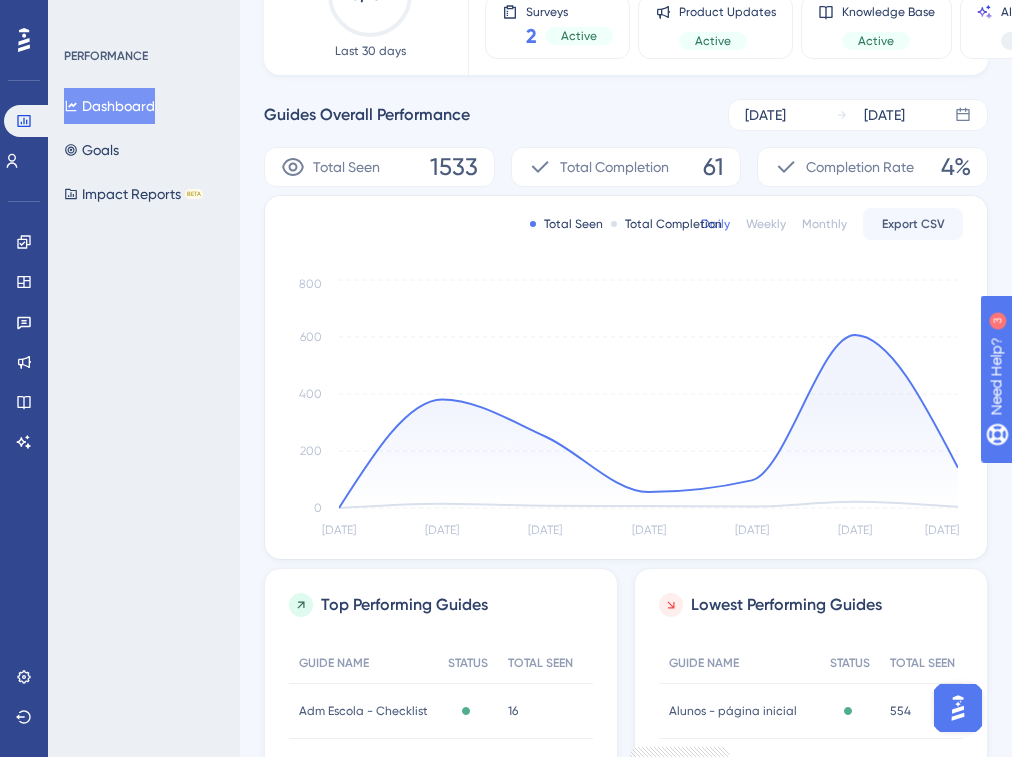scroll, scrollTop: 80, scrollLeft: 0, axis: vertical 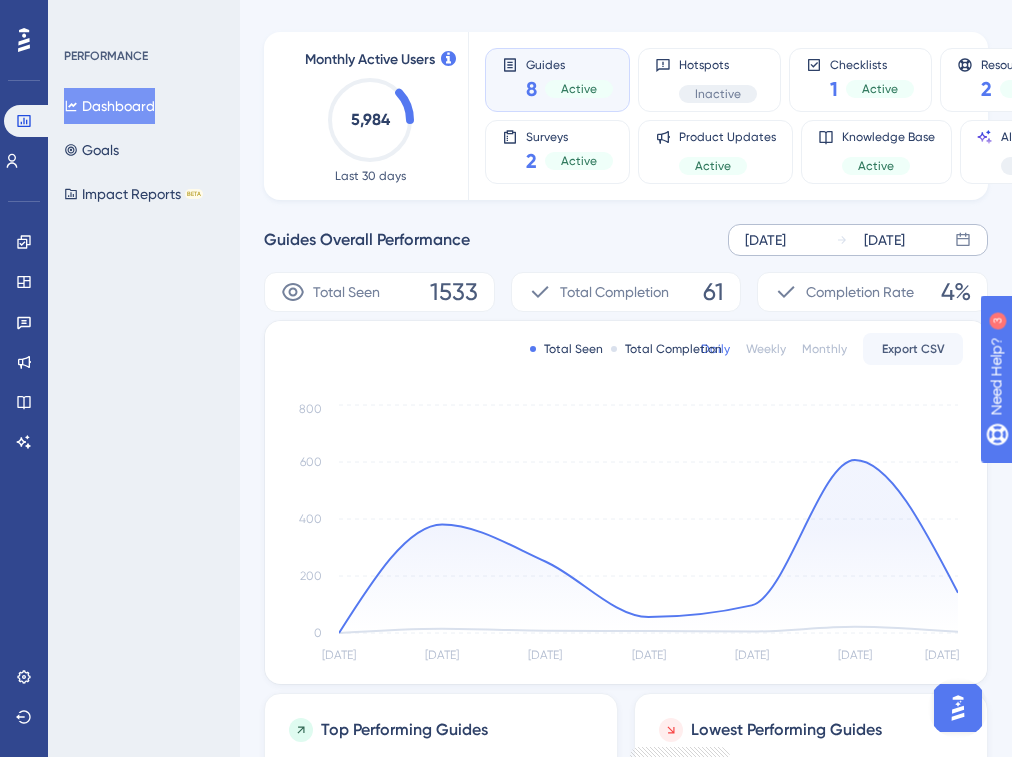 click on "[DATE]" at bounding box center [765, 240] 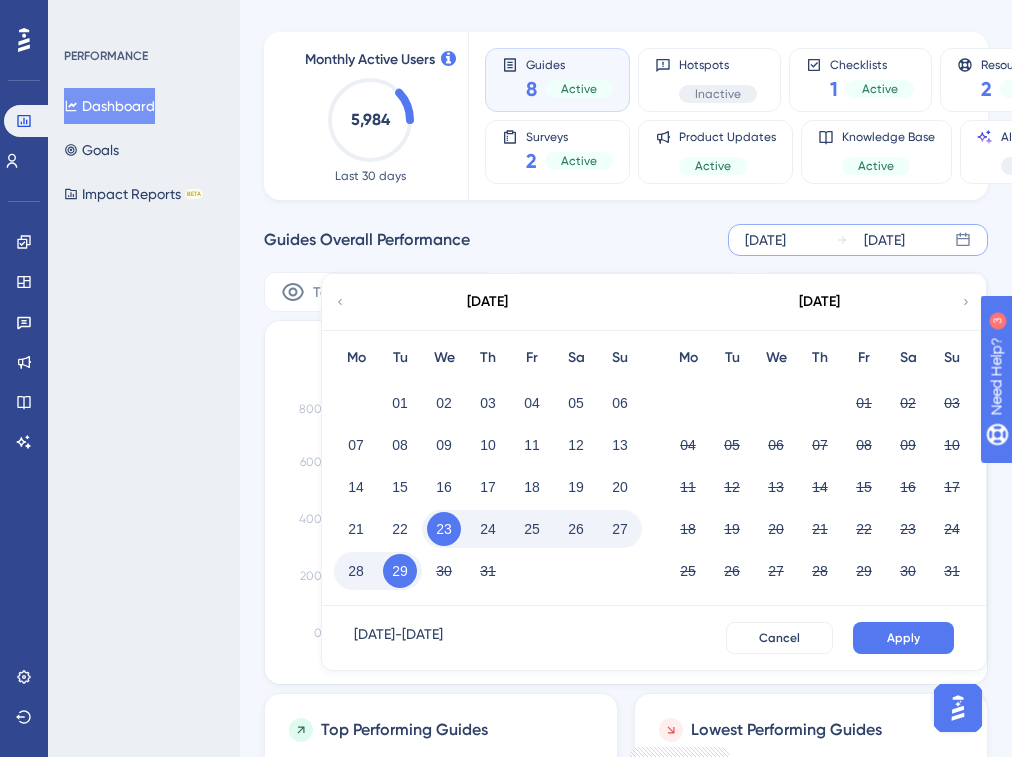click on "[DATE]" at bounding box center (765, 240) 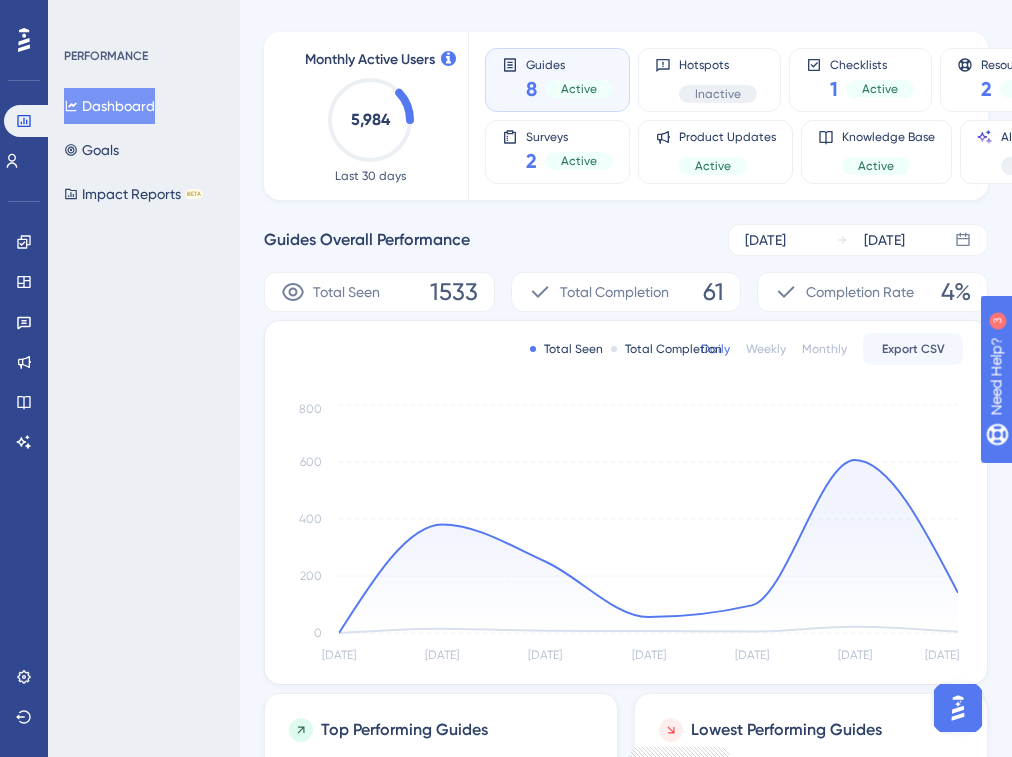 click on "Guides Overall Performance [DATE] [DATE]" at bounding box center [626, 240] 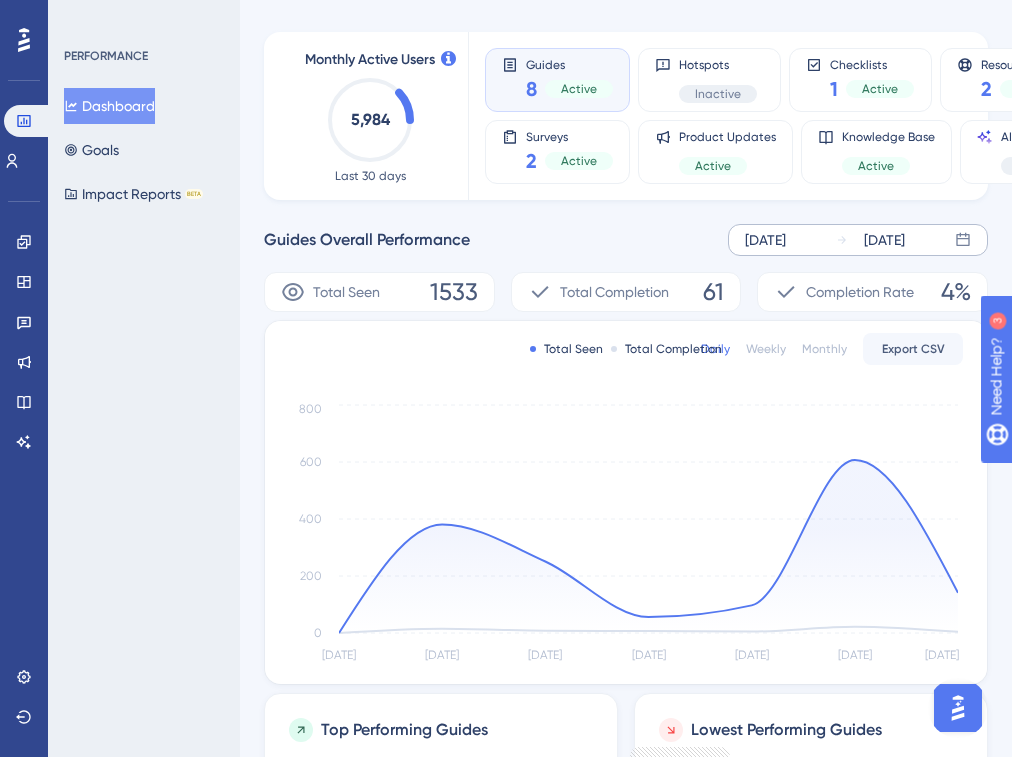 click on "[DATE]" at bounding box center (765, 240) 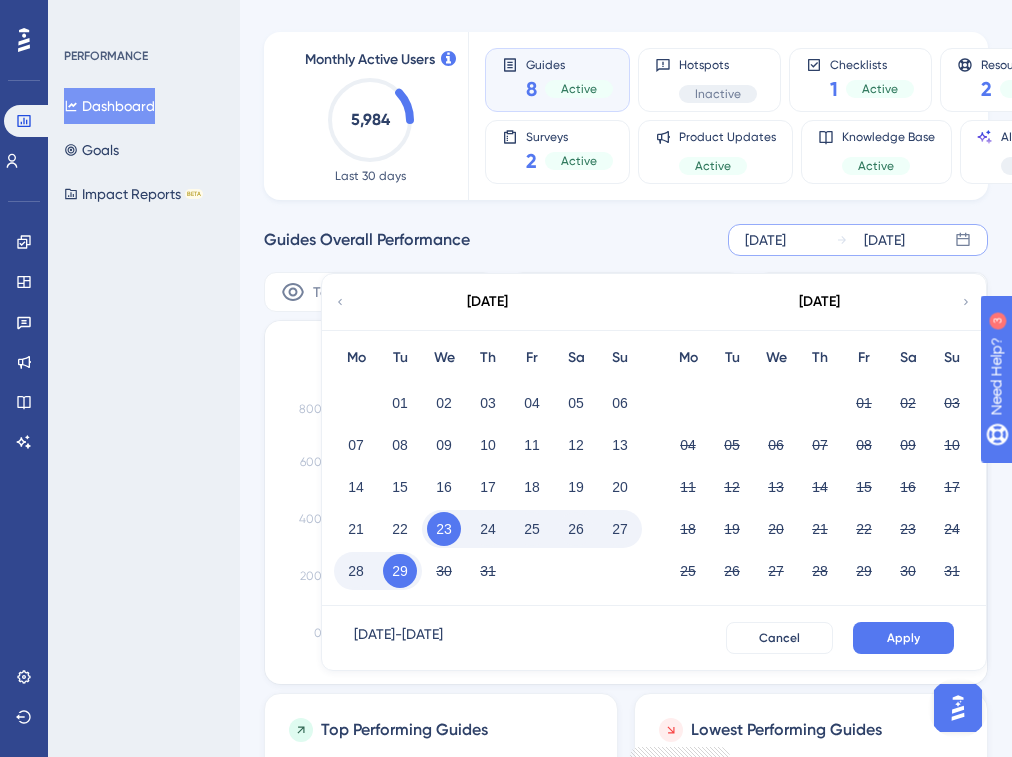 click on "Guides Overall Performance [DATE] [DATE] [DATE] Mo Tu We Th Fr Sa Su 01 02 03 04 05 06 07 08 09 10 11 12 13 14 15 16 17 18 19 20 21 22 23 24 25 26 27 28 29 30 [DATE] Tu We Th Fr Sa Su 01 02 03 04 05 06 07 08 09 10 11 12 13 14 15 16 17 18 19 20 21 22 23 24 25 26 27 28 29 30 31 [DATE]  -  [DATE] Cancel Apply" at bounding box center [626, 240] 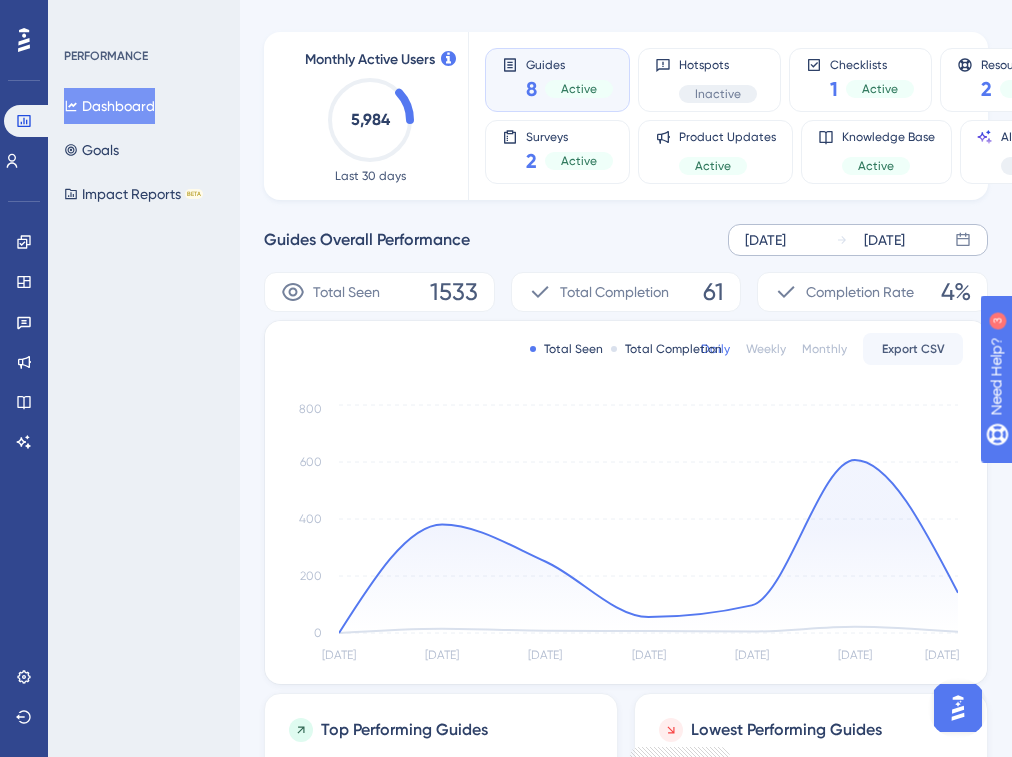 click on "[DATE]" at bounding box center [765, 240] 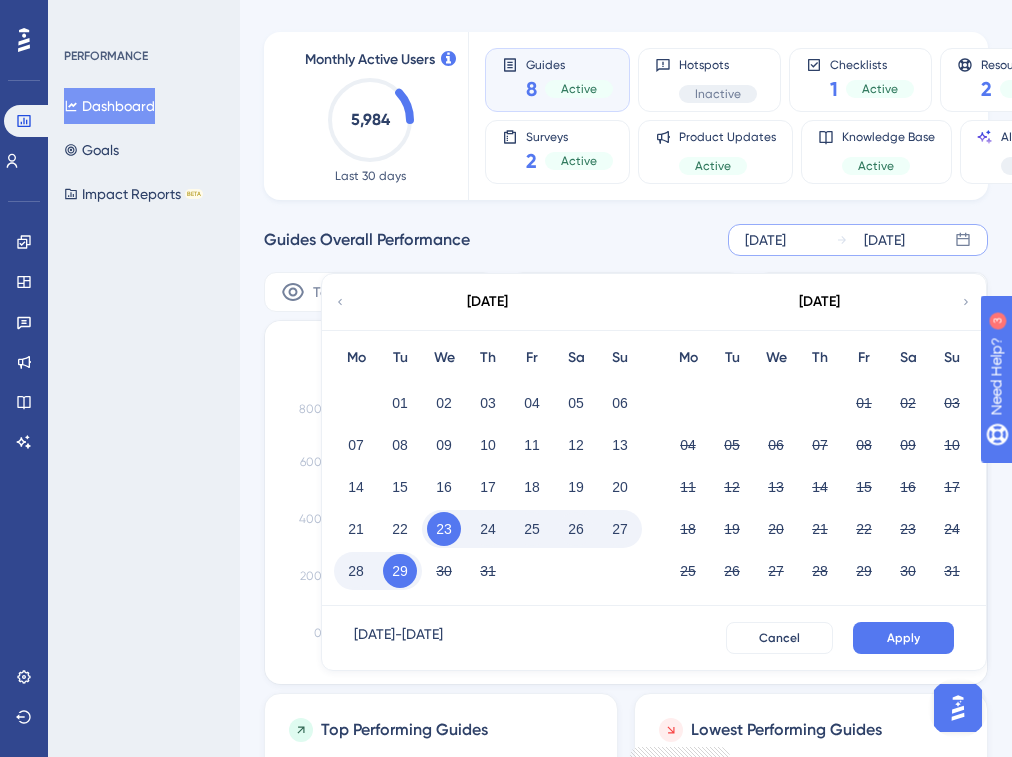 click 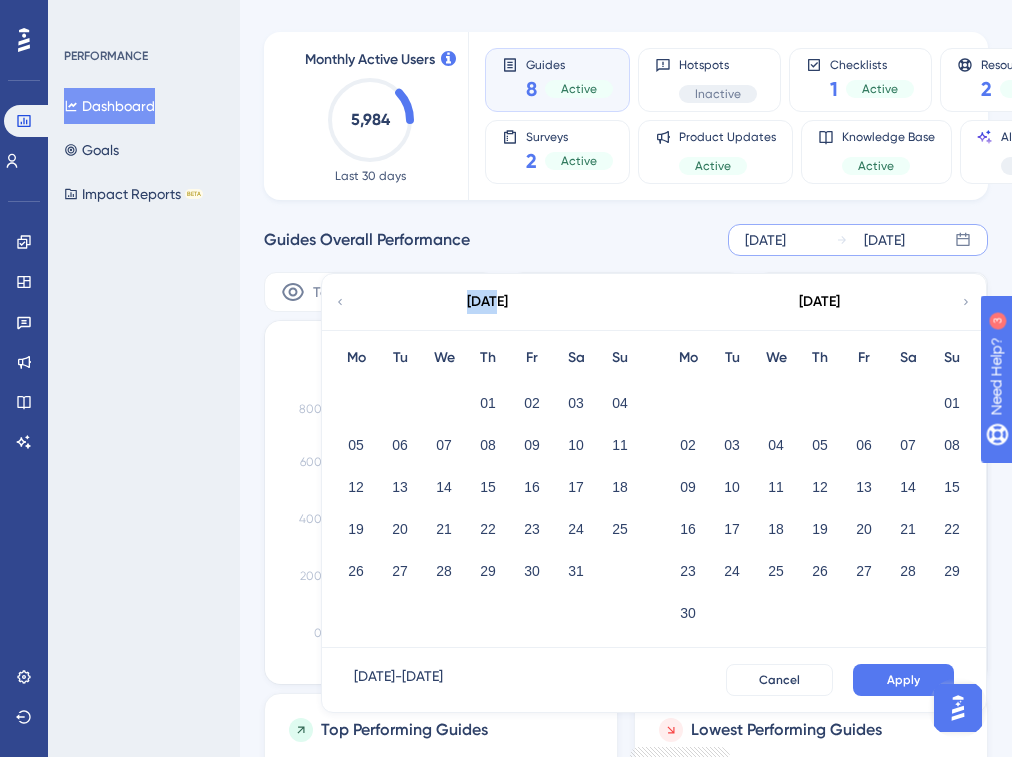 click 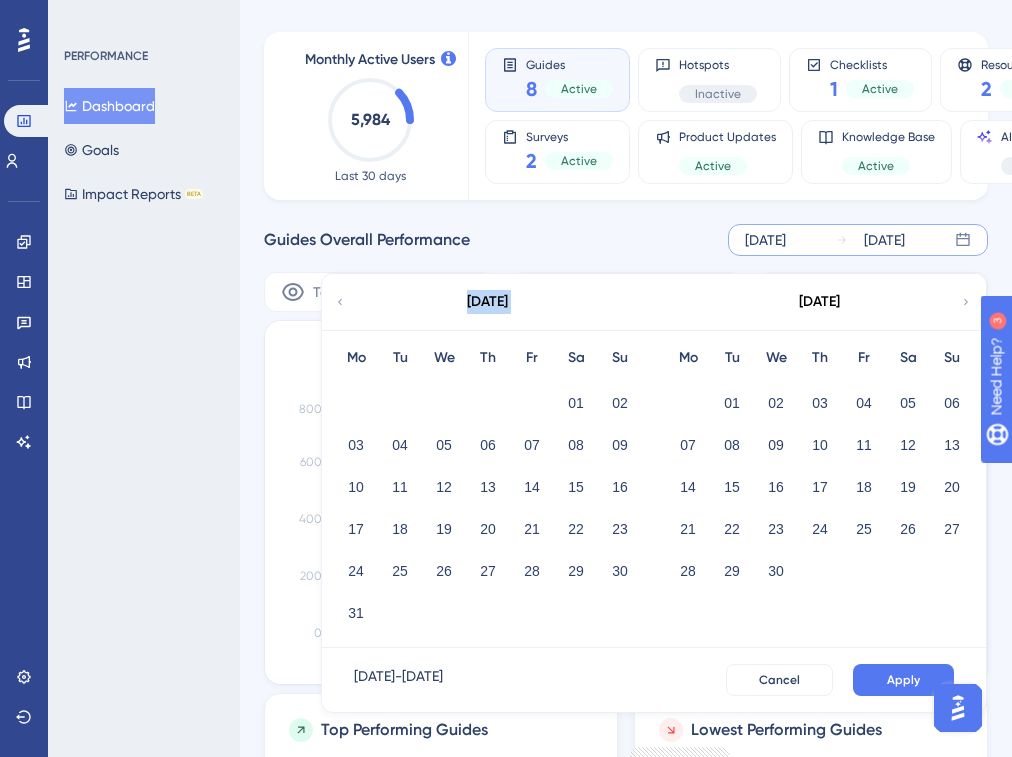 click 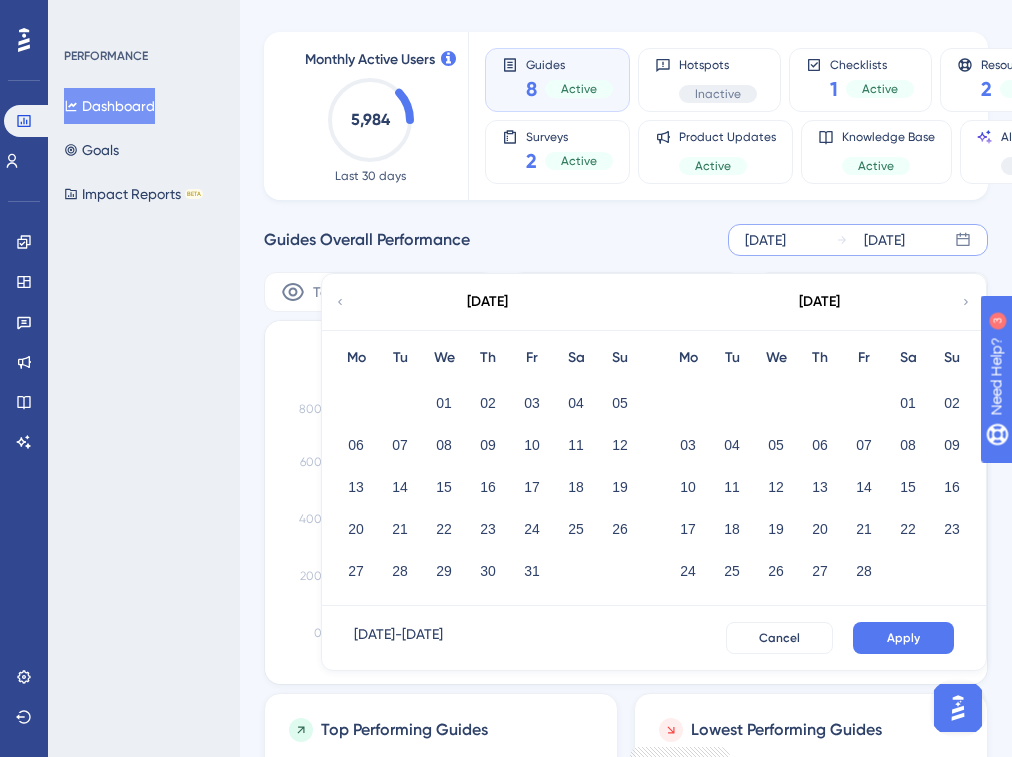 click 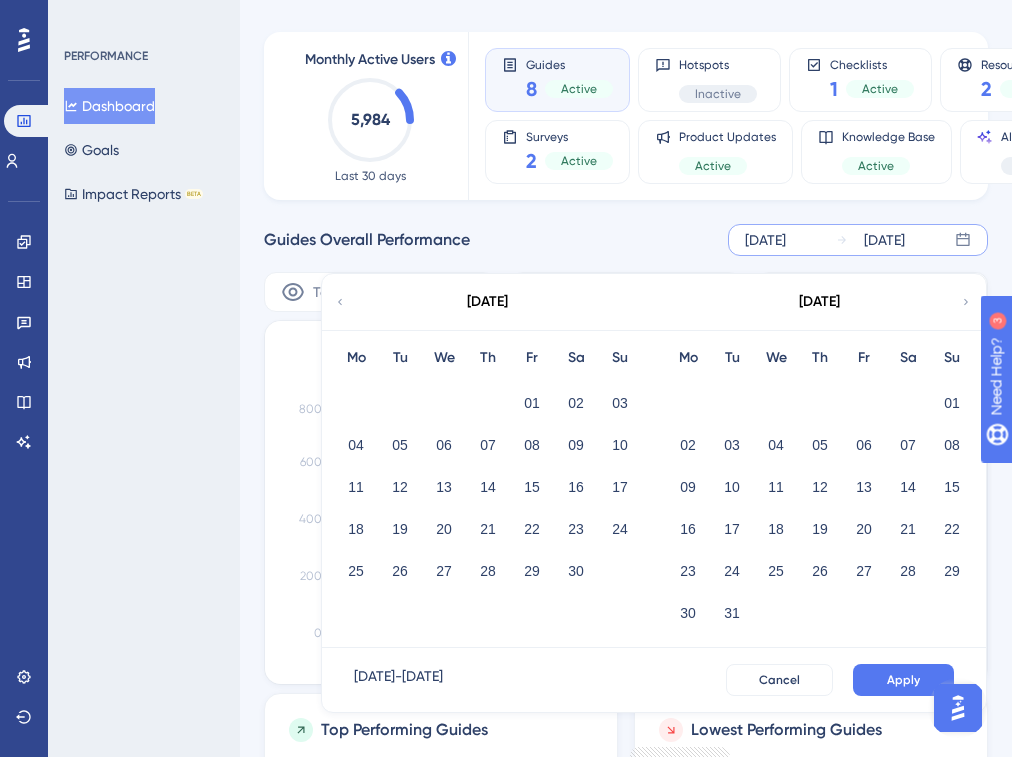 click 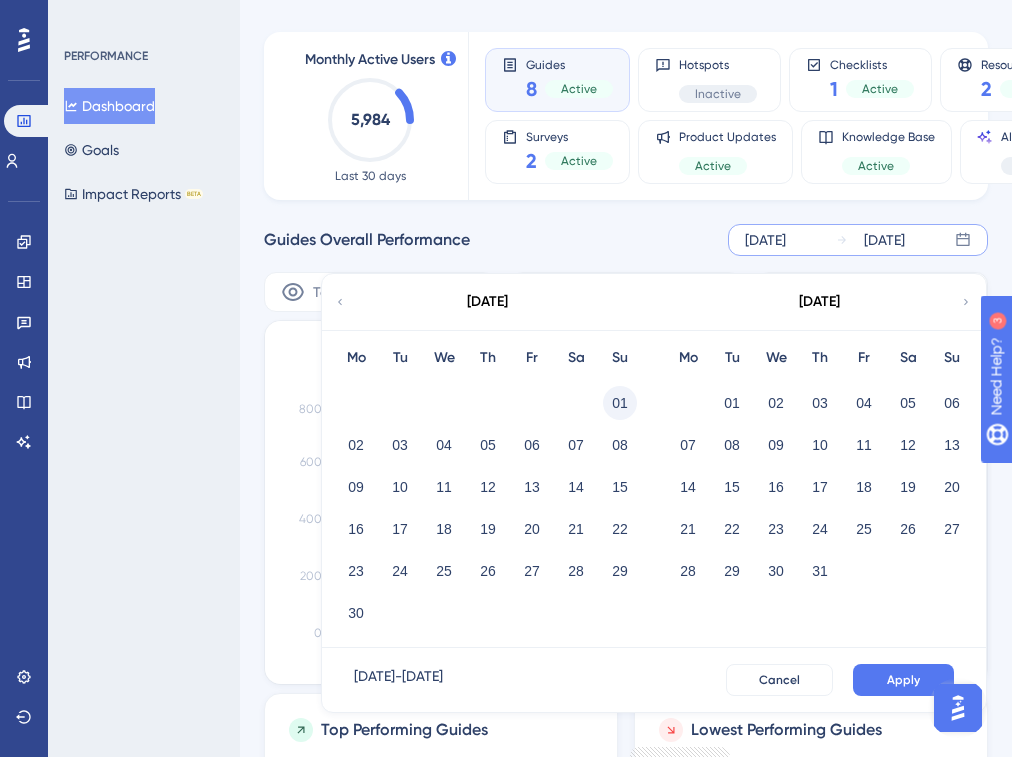 click on "01" at bounding box center [620, 403] 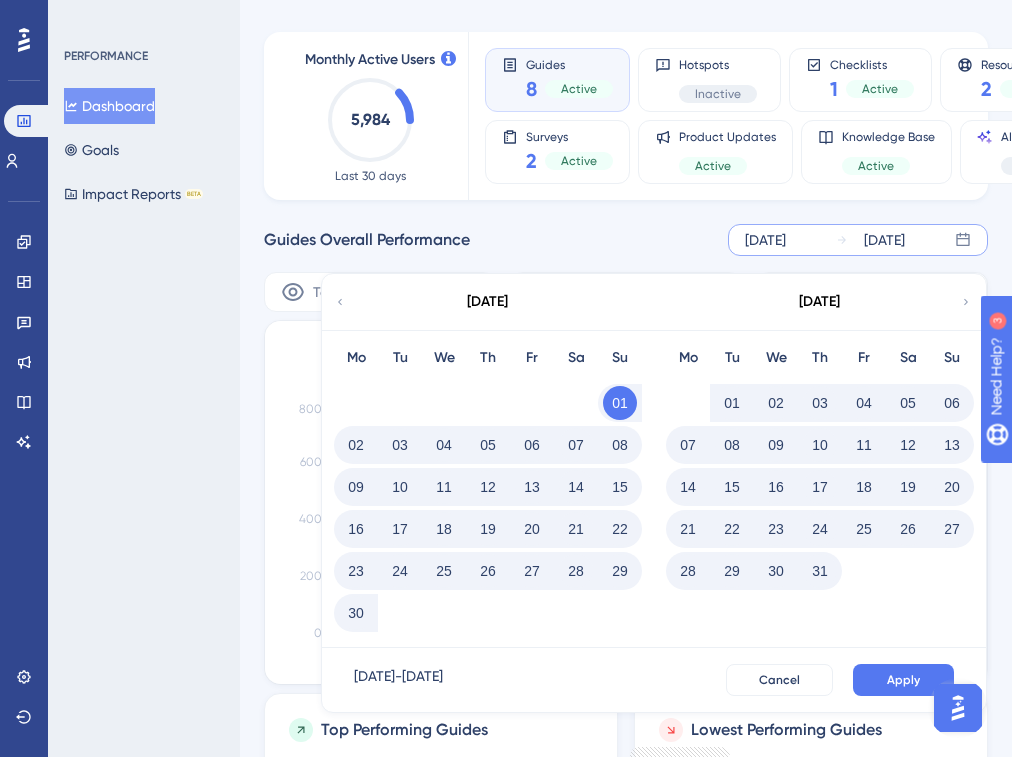 click on "31" at bounding box center [820, 571] 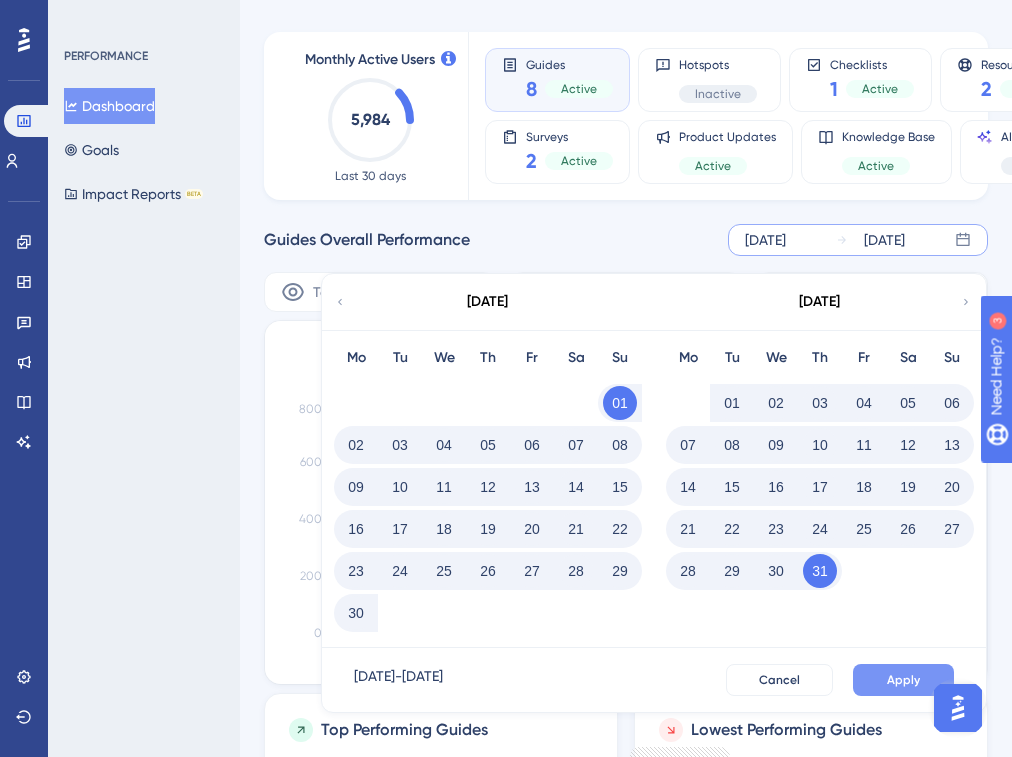 click on "Apply" at bounding box center [903, 680] 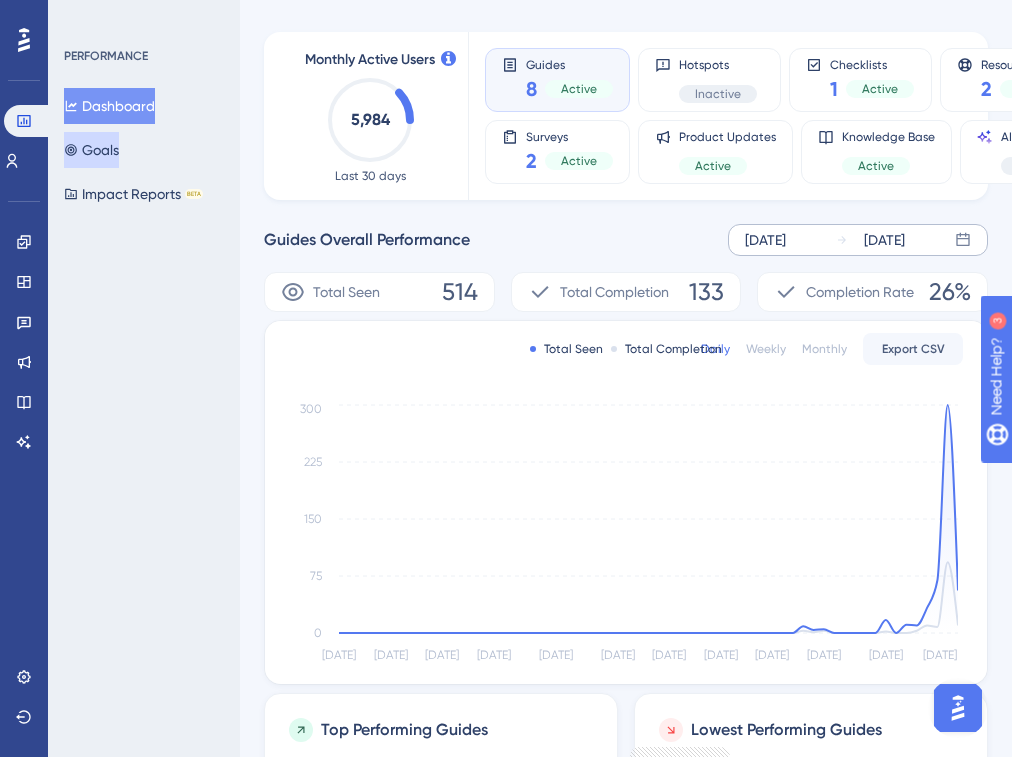 click on "Goals" at bounding box center [91, 150] 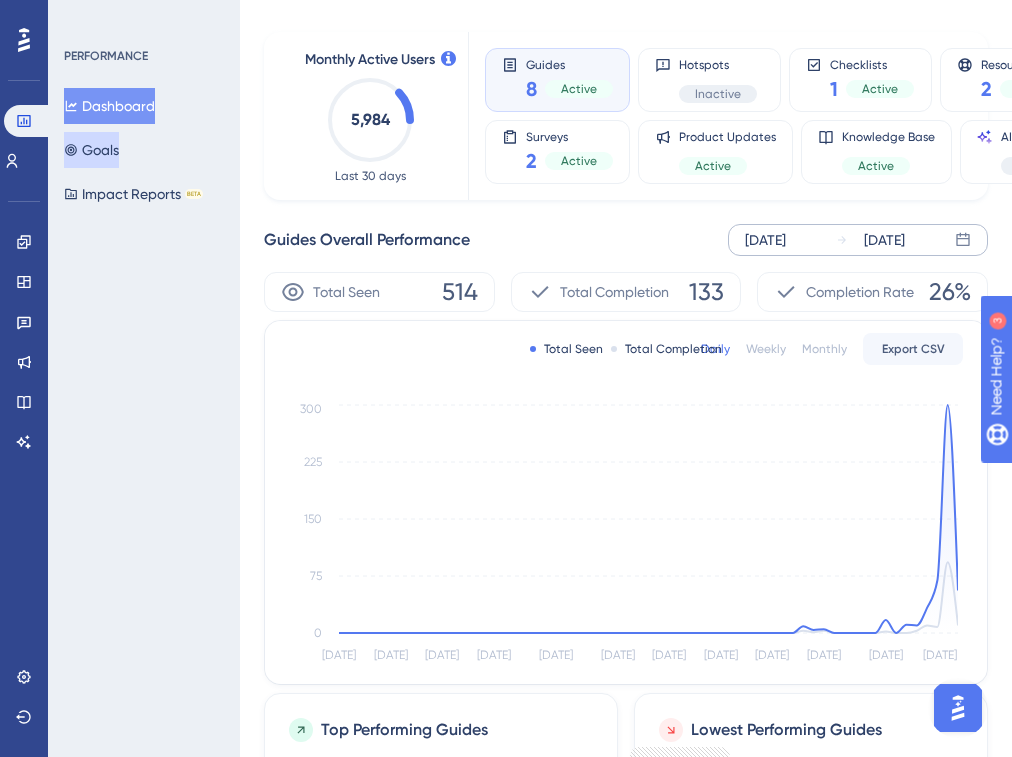 scroll, scrollTop: 0, scrollLeft: 0, axis: both 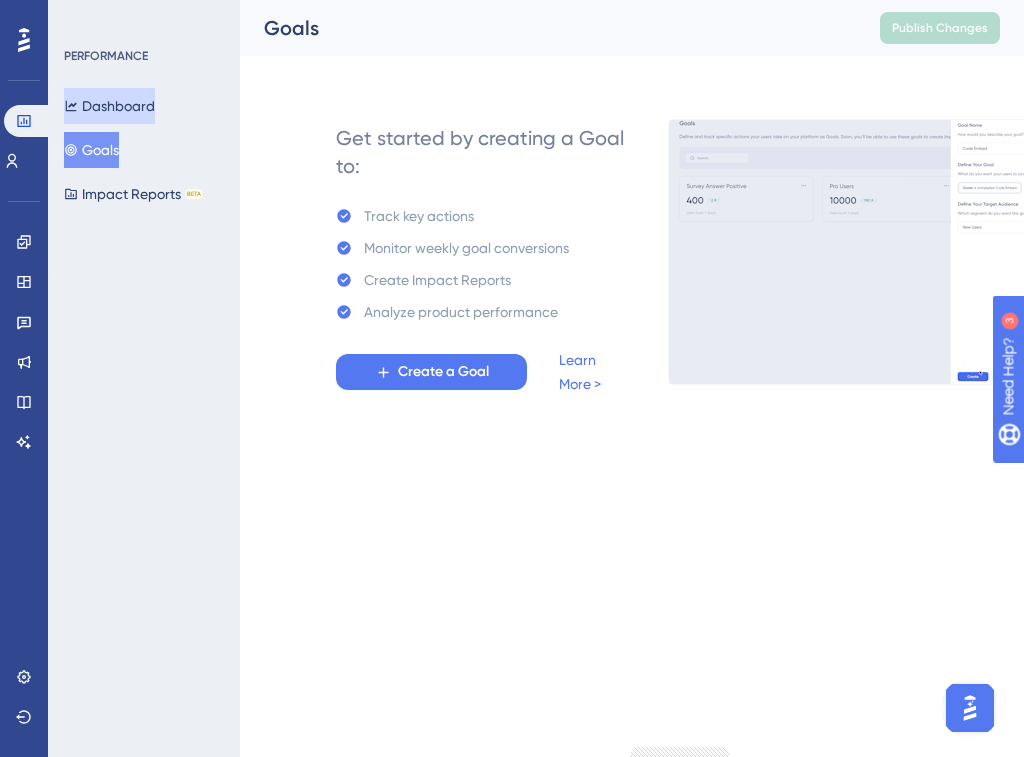 click on "Dashboard" at bounding box center [109, 106] 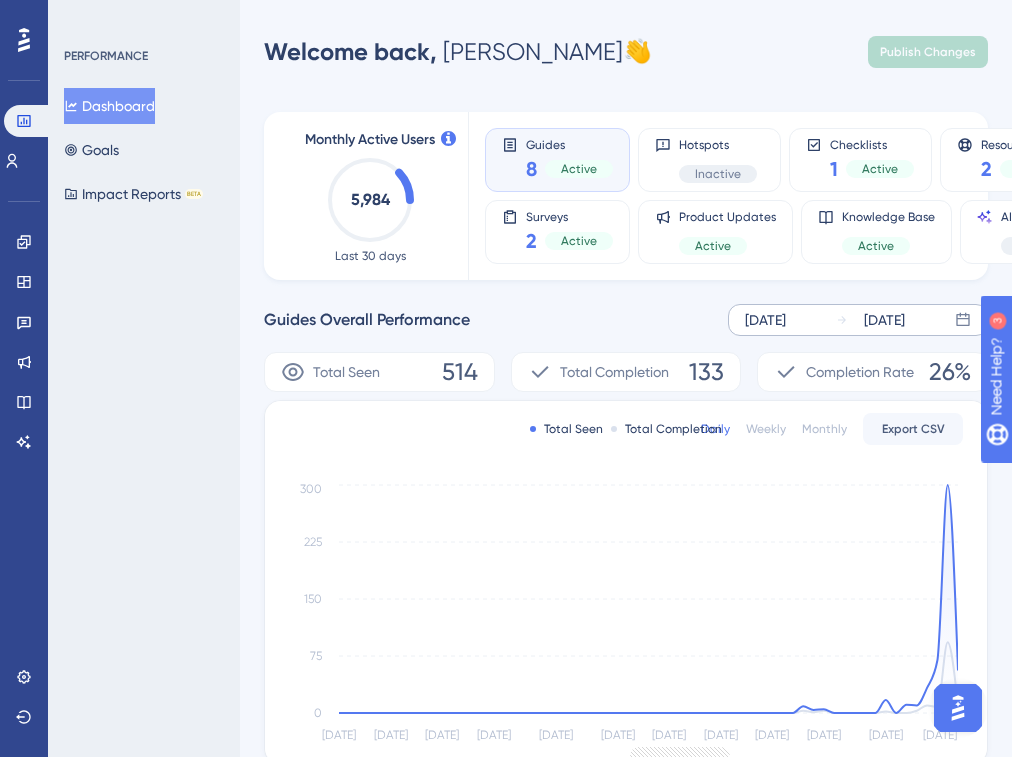 click on "[DATE]" at bounding box center [765, 320] 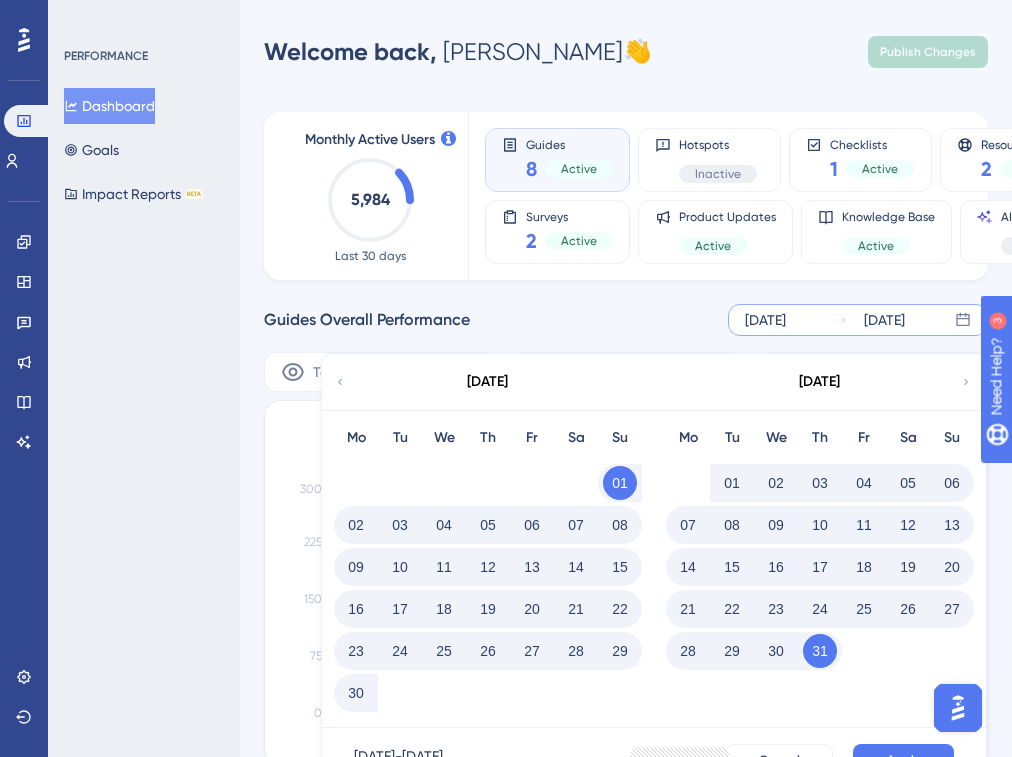 click on "15" at bounding box center (732, 567) 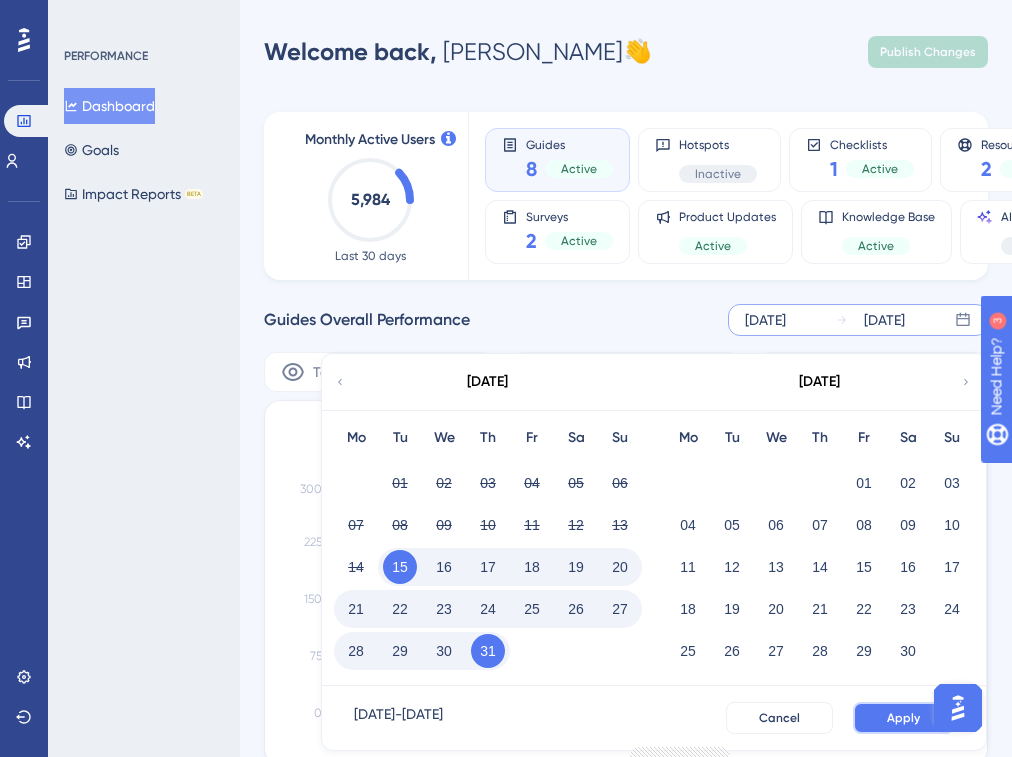 click on "Apply" at bounding box center [903, 718] 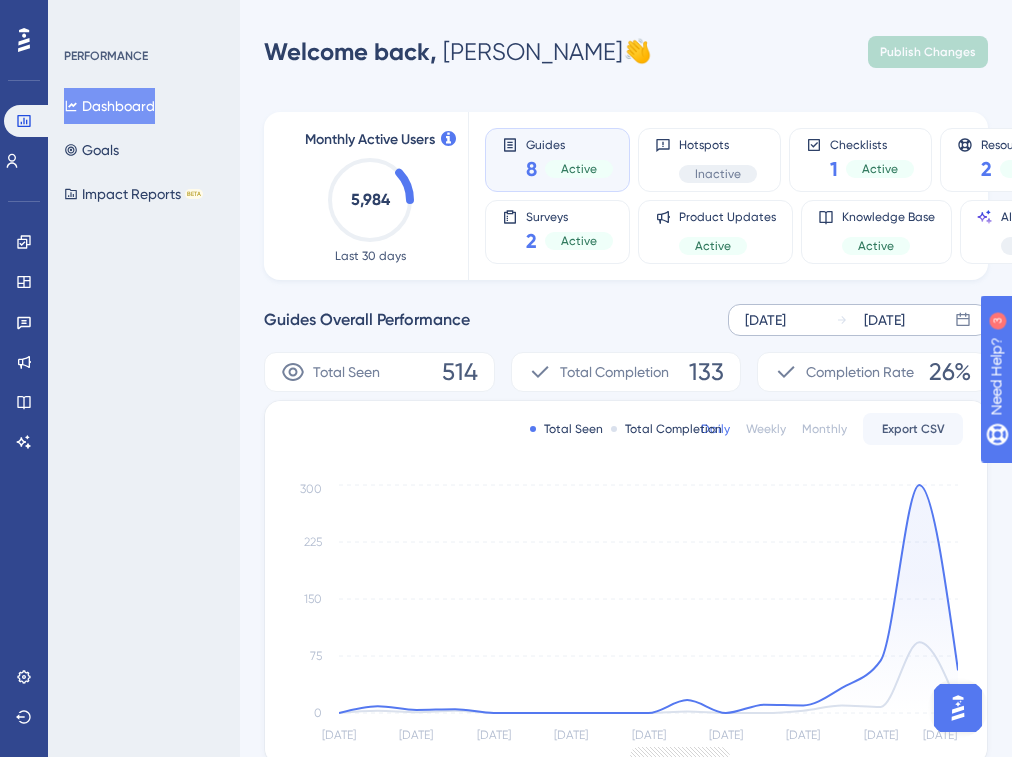 click on "[DATE]" at bounding box center (884, 320) 